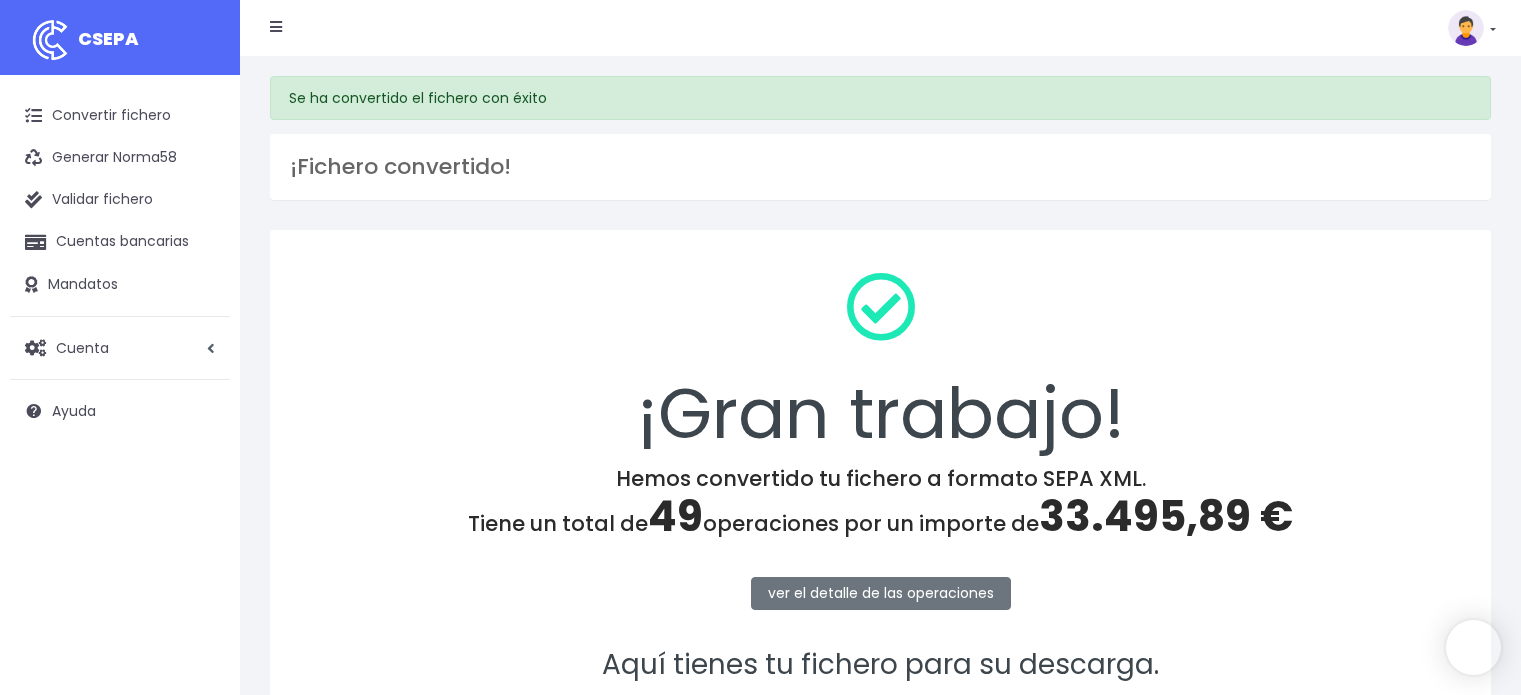 scroll, scrollTop: 259, scrollLeft: 0, axis: vertical 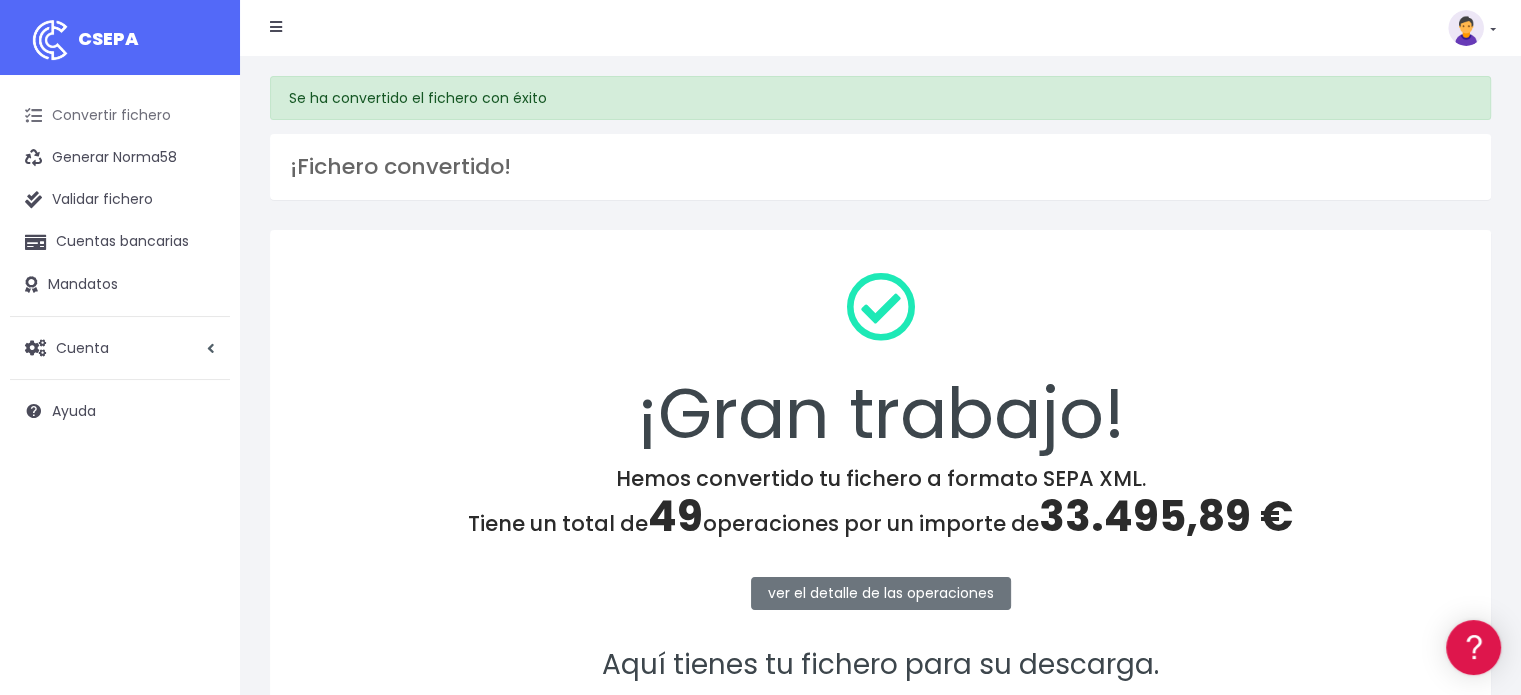 click on "Convertir fichero" at bounding box center (120, 116) 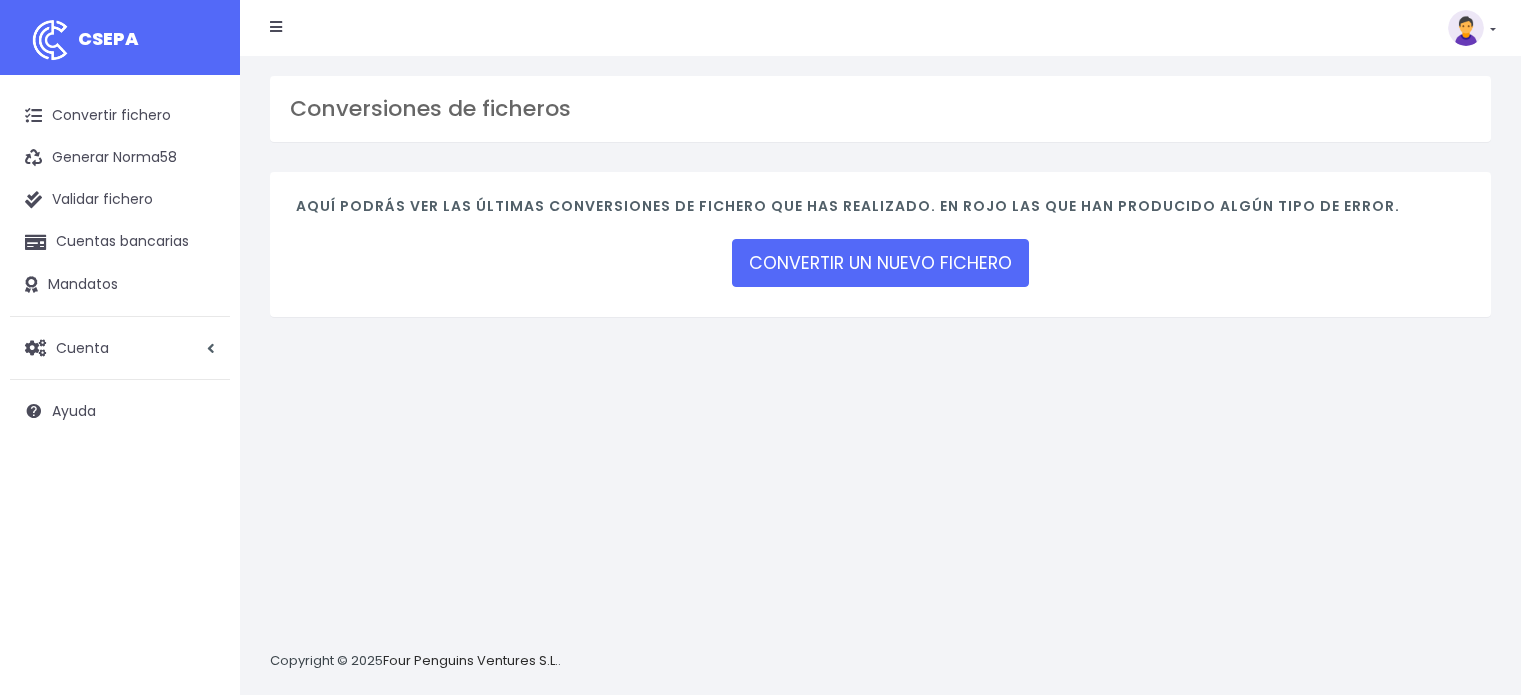 scroll, scrollTop: 0, scrollLeft: 0, axis: both 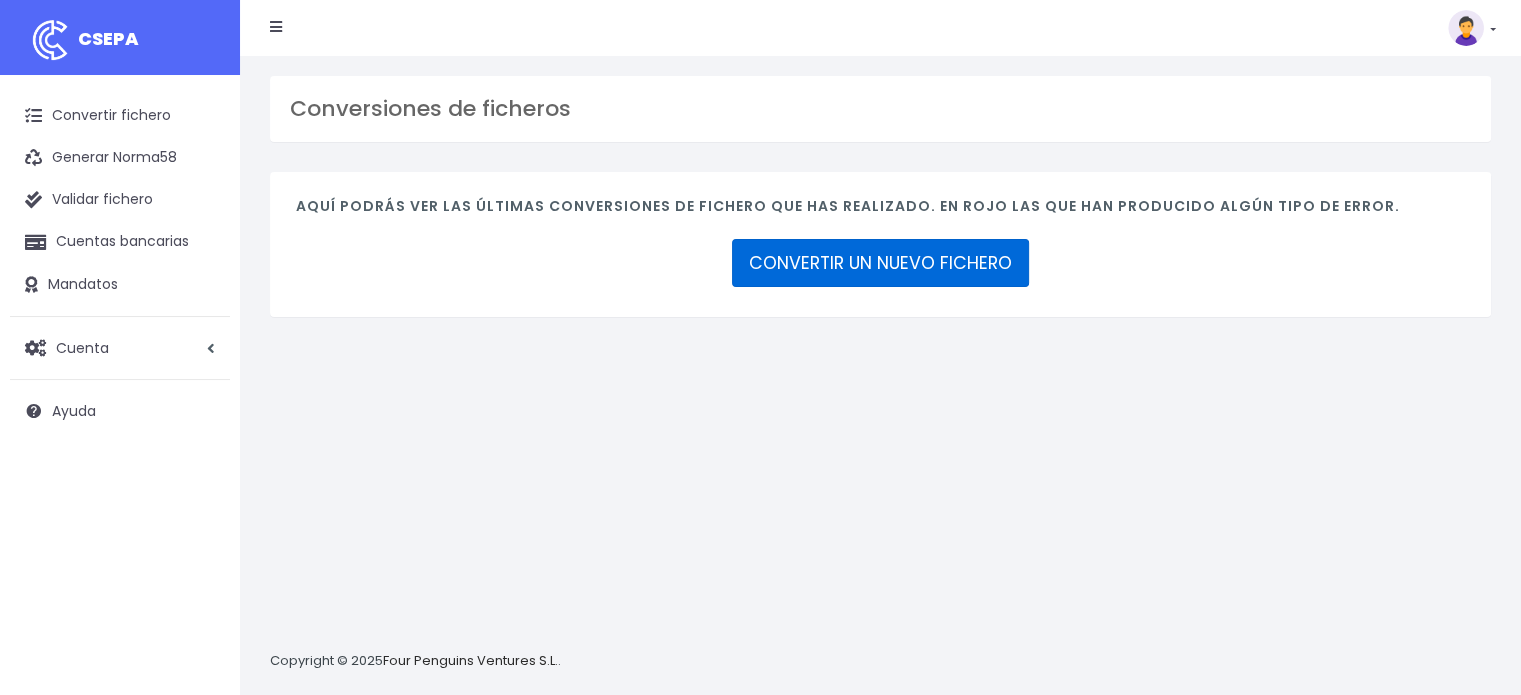 click on "CONVERTIR UN NUEVO FICHERO" at bounding box center (880, 263) 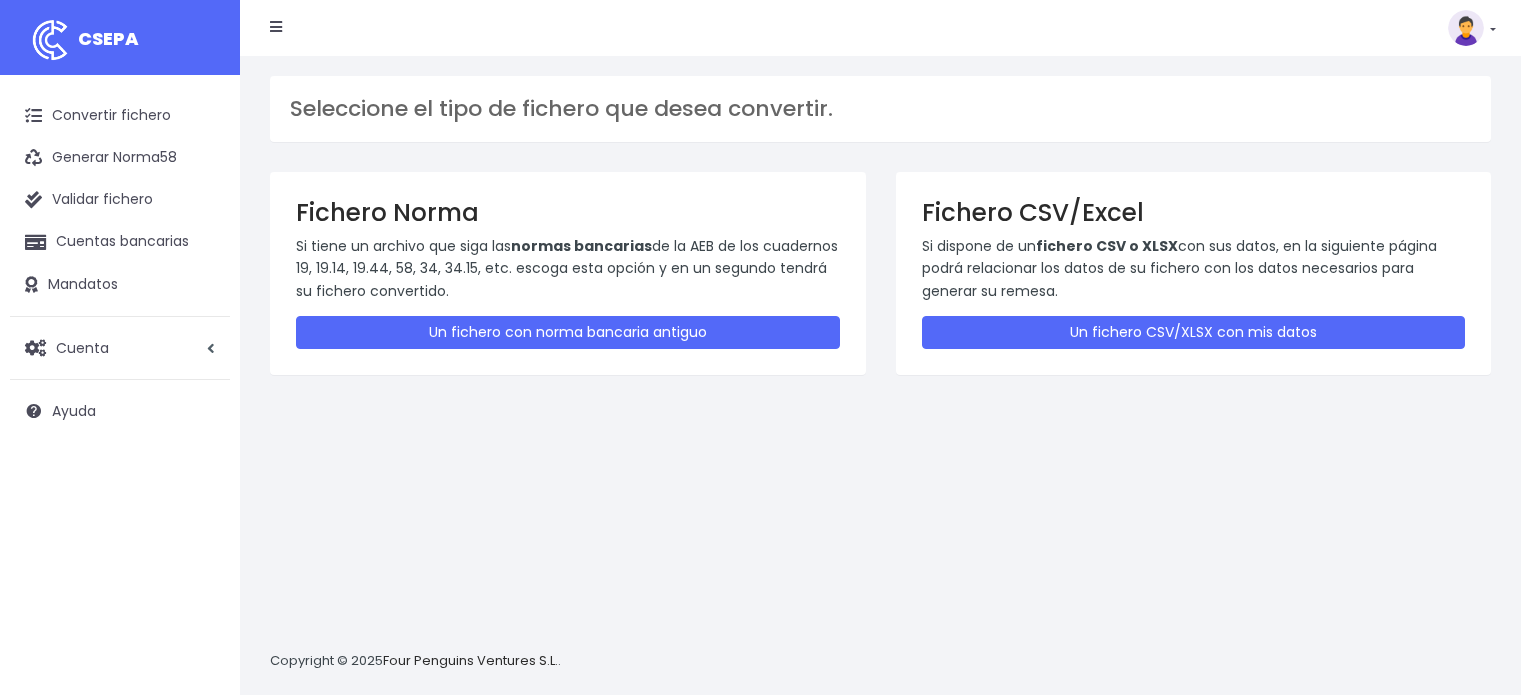 scroll, scrollTop: 0, scrollLeft: 0, axis: both 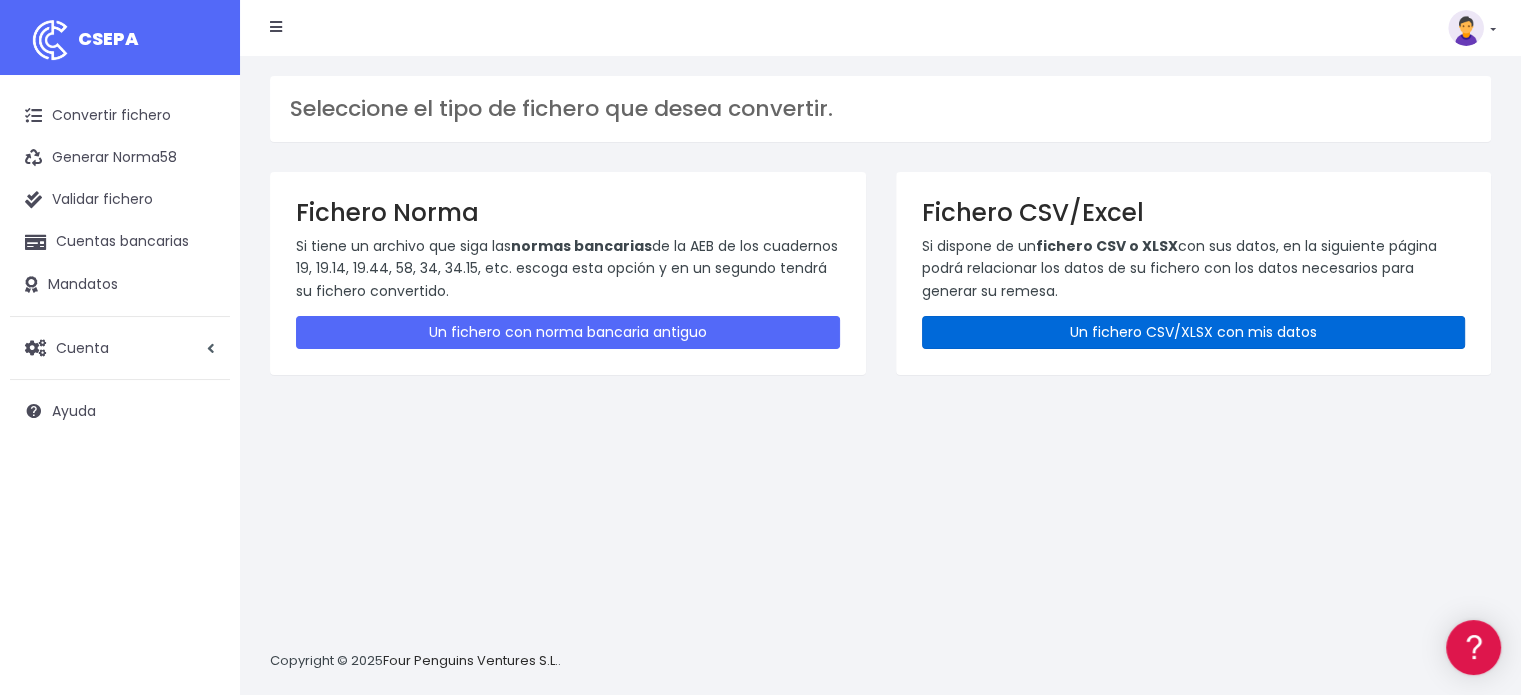 click on "Un fichero CSV/XLSX con mis datos" at bounding box center [1194, 332] 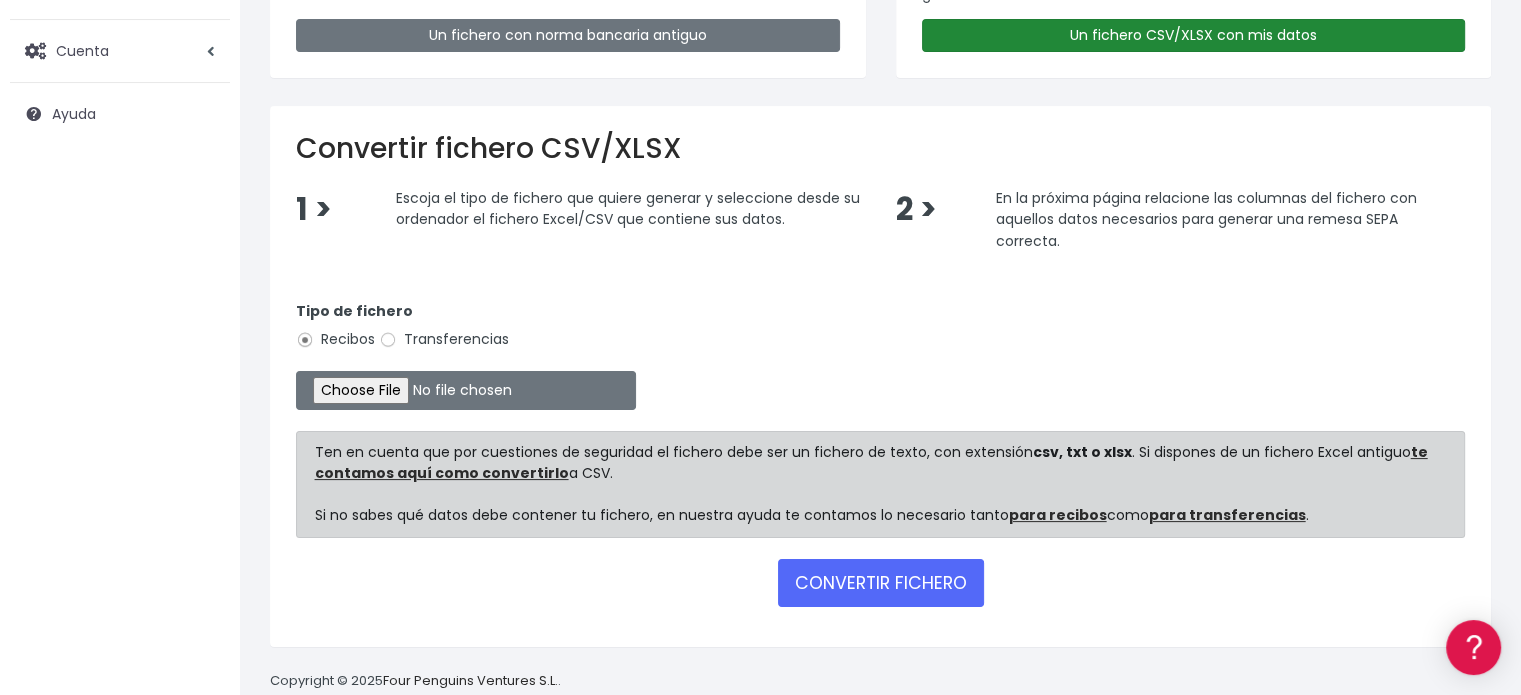 scroll, scrollTop: 300, scrollLeft: 0, axis: vertical 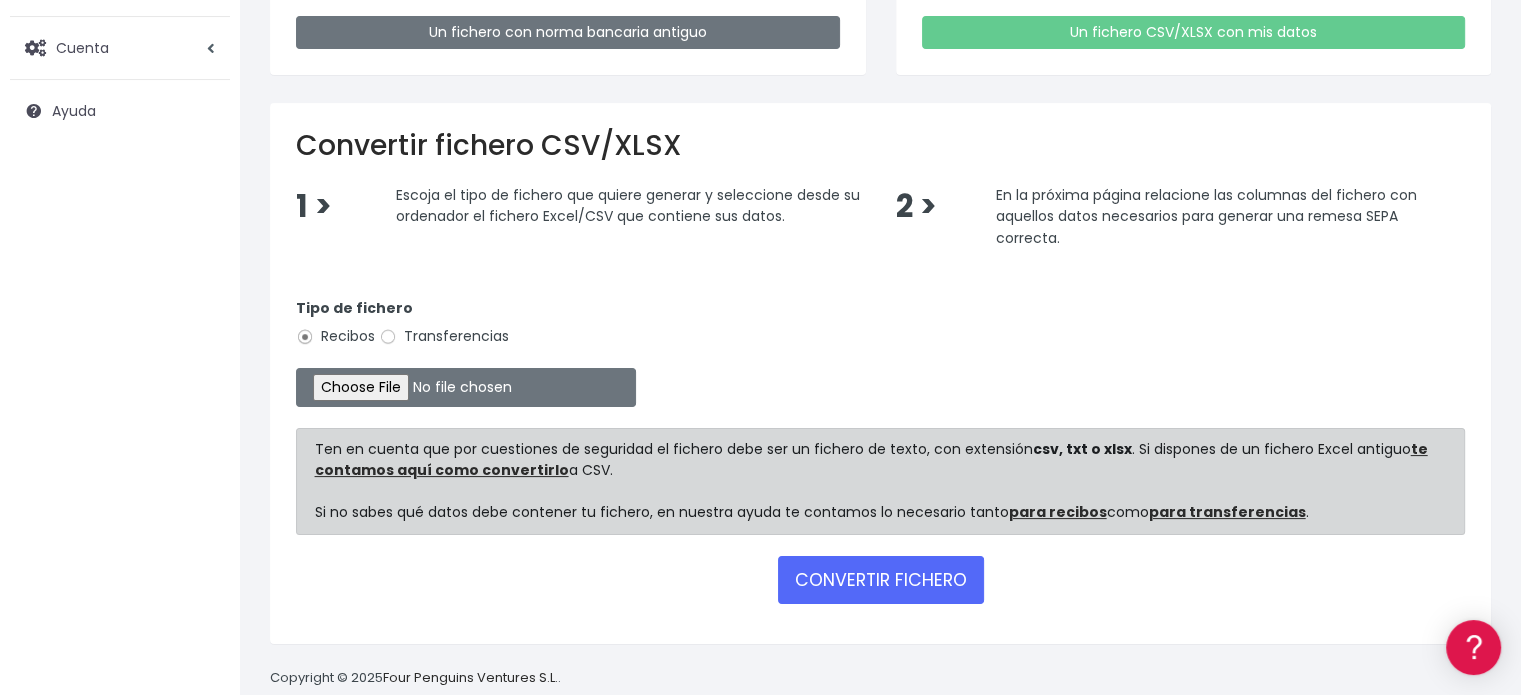 click on "Transferencias" at bounding box center (444, 336) 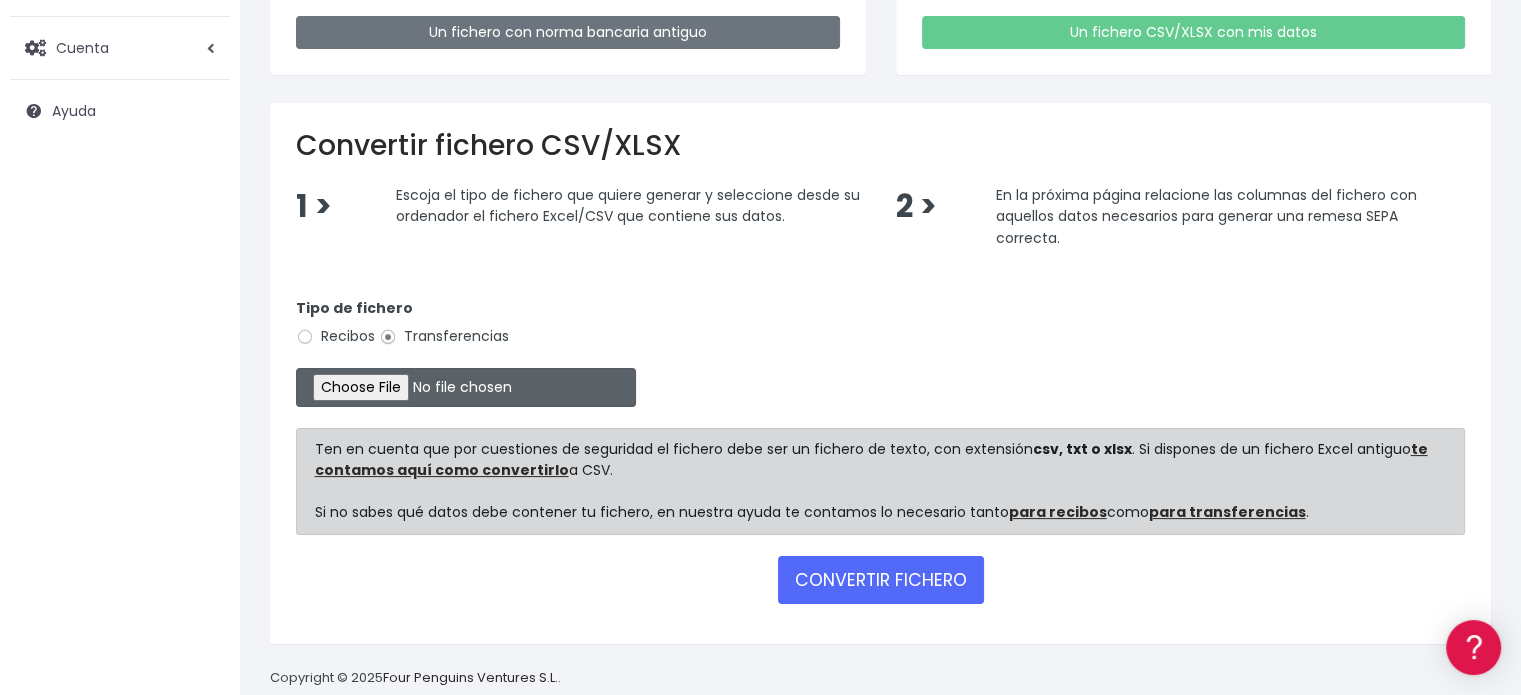 click at bounding box center [466, 387] 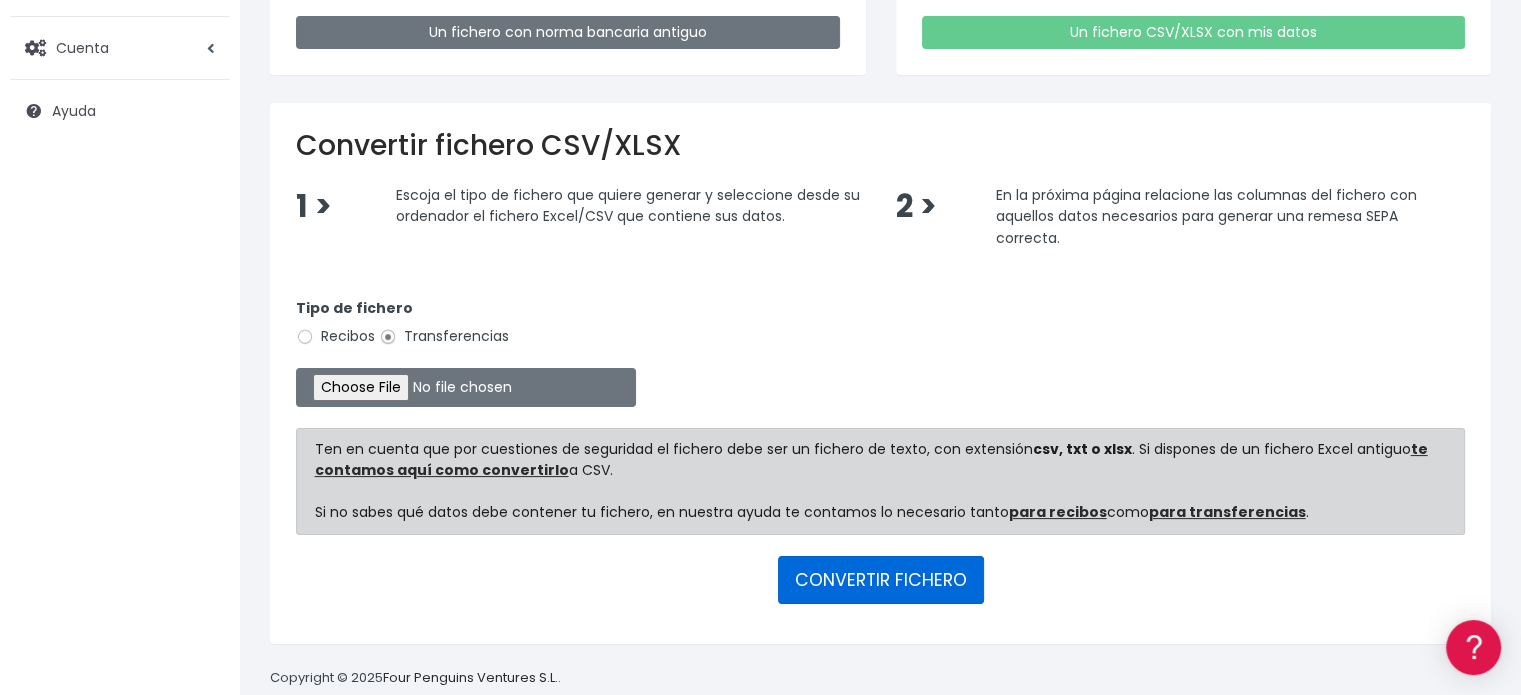 click on "CONVERTIR FICHERO" at bounding box center [881, 580] 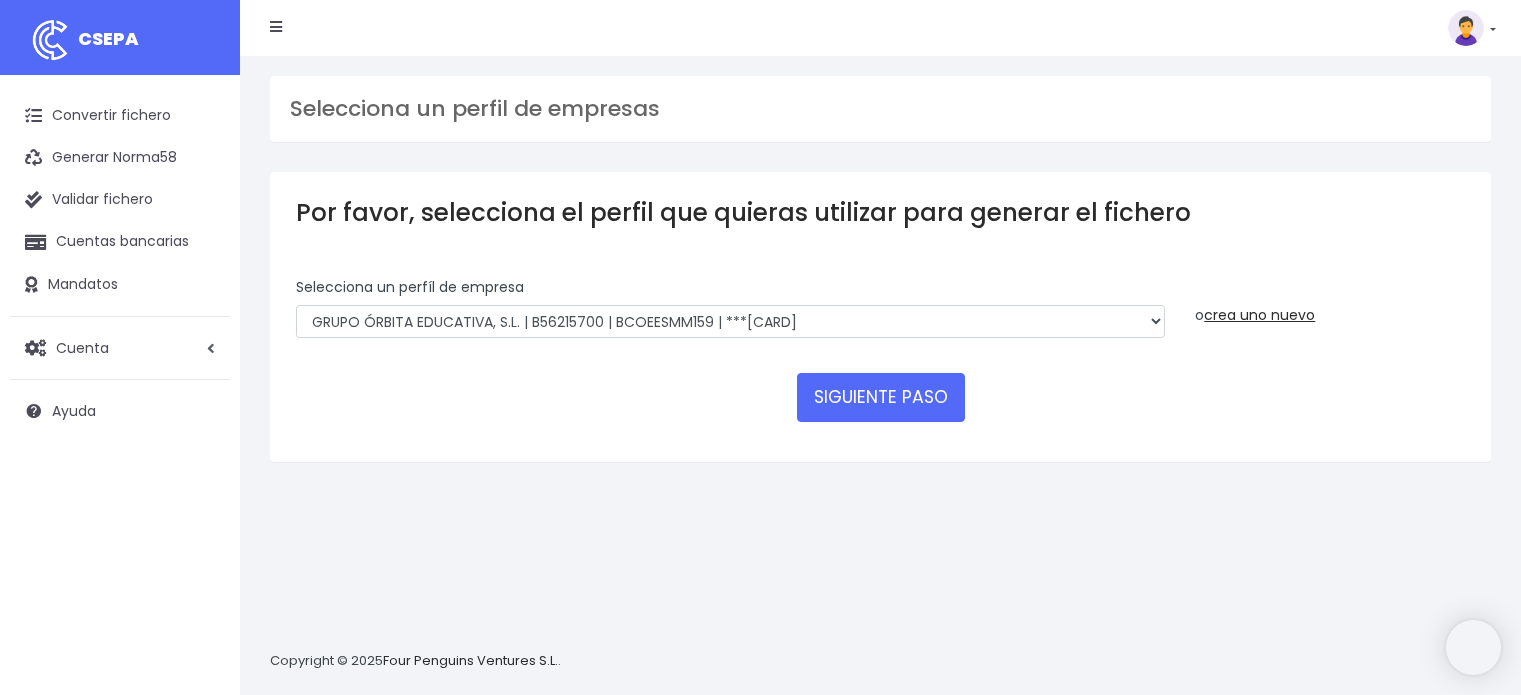 scroll, scrollTop: 0, scrollLeft: 0, axis: both 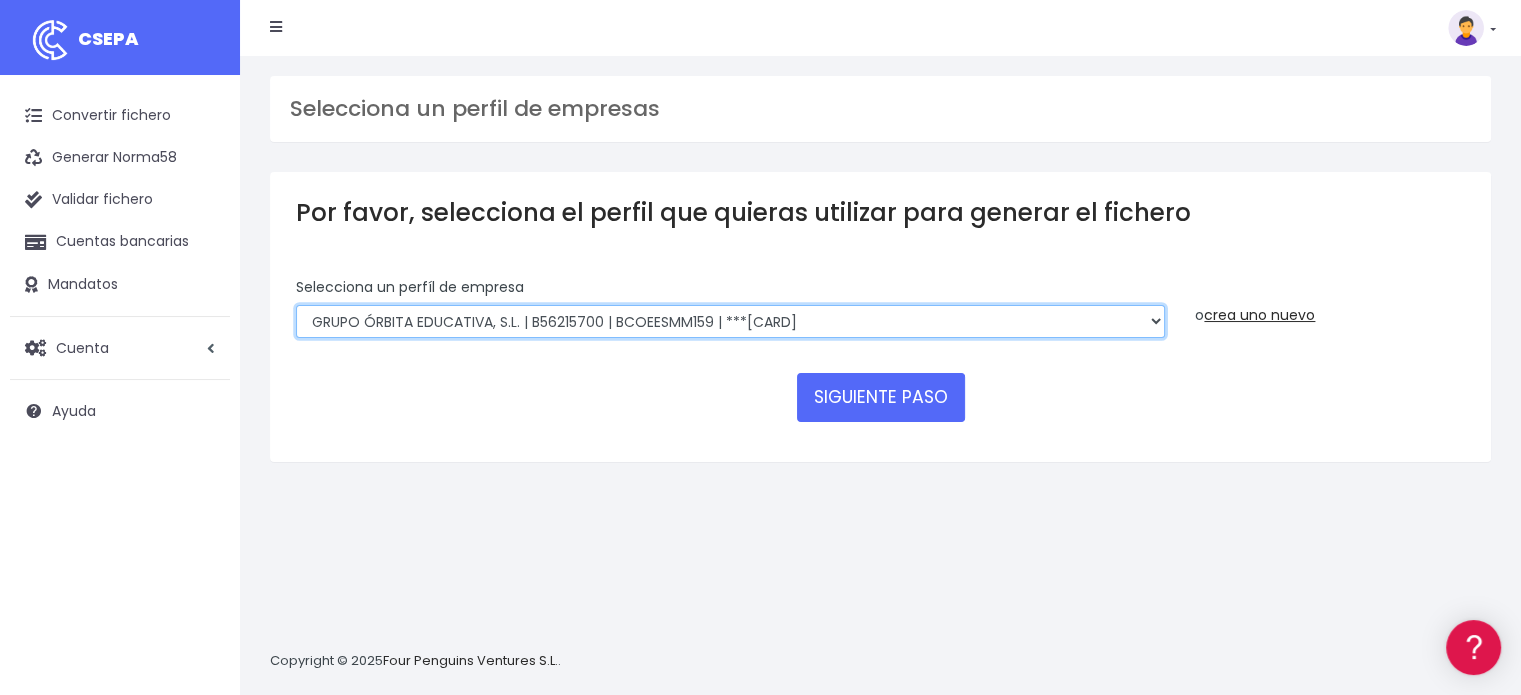 click on "GRUPO ÓRBITA EDUCATIVA, S.L. | B56215700 | BCOEESMM159 | ***77422
Grupo Órbita Educativa, S.L. | B56215700002 | BCOEESMM159 | ***77422" at bounding box center (730, 322) 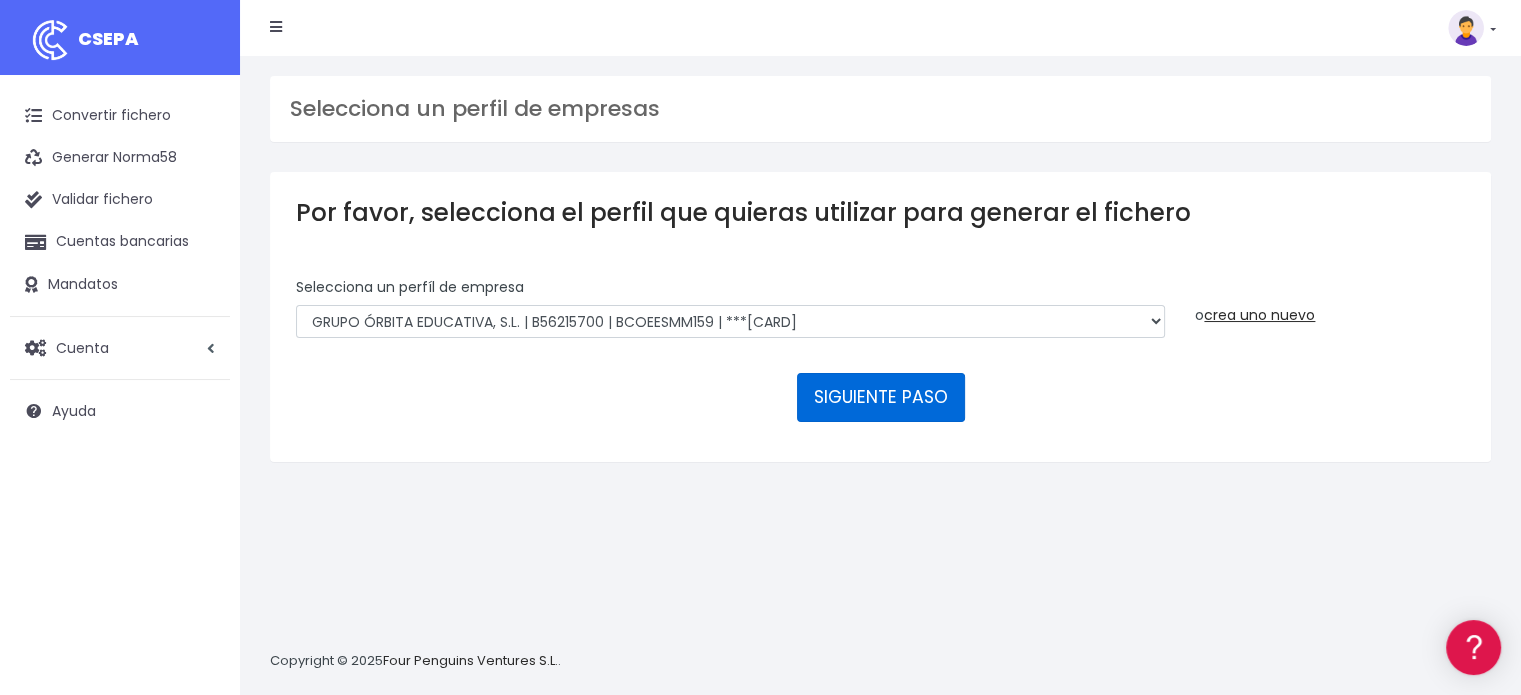 click on "SIGUIENTE PASO" at bounding box center [881, 397] 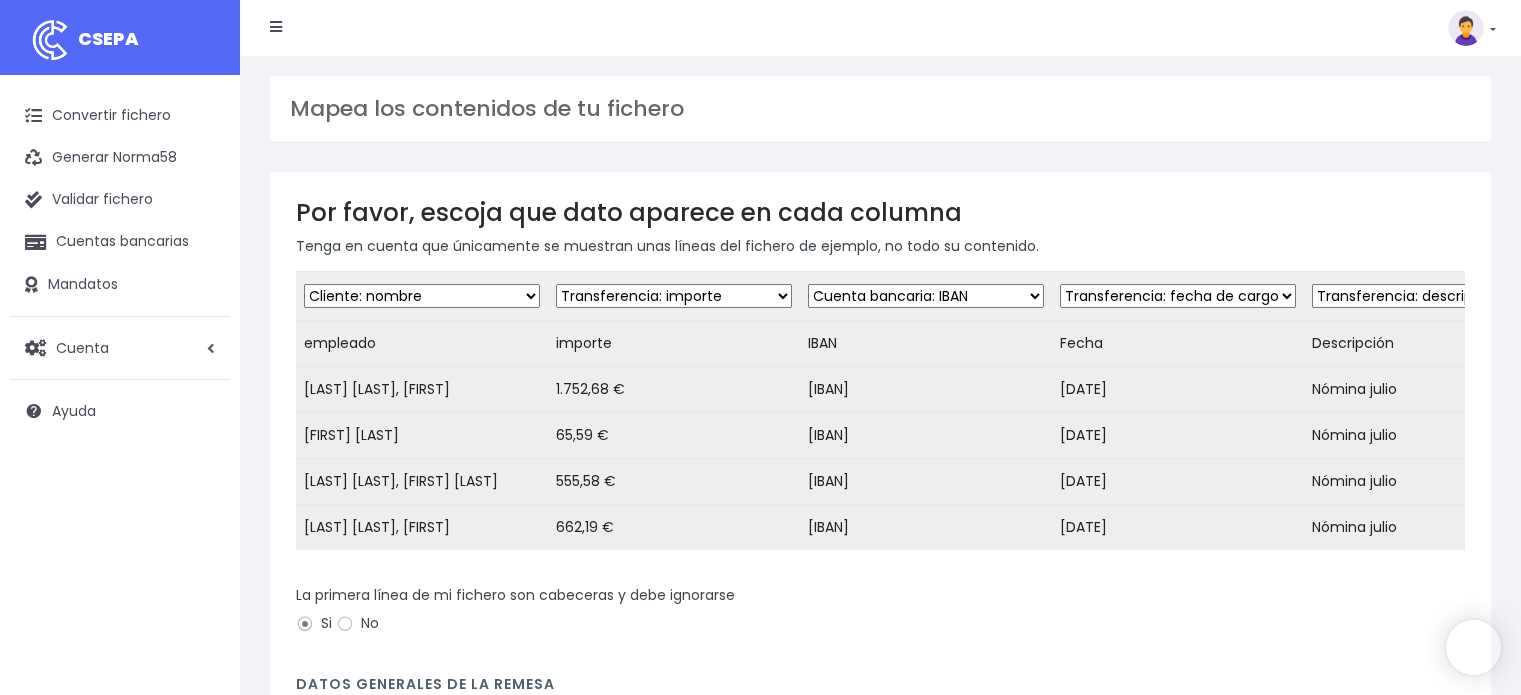 scroll, scrollTop: 0, scrollLeft: 0, axis: both 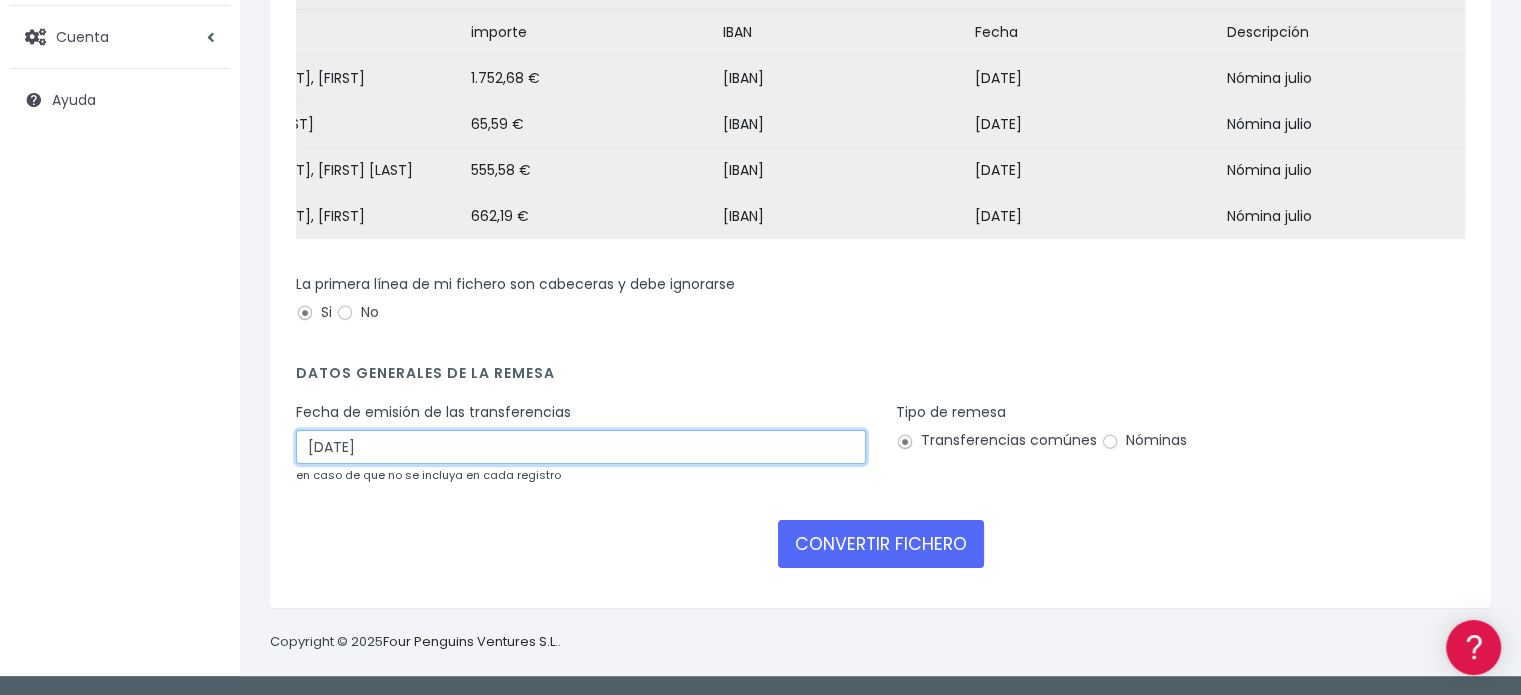 click on "[DATE]" at bounding box center (581, 447) 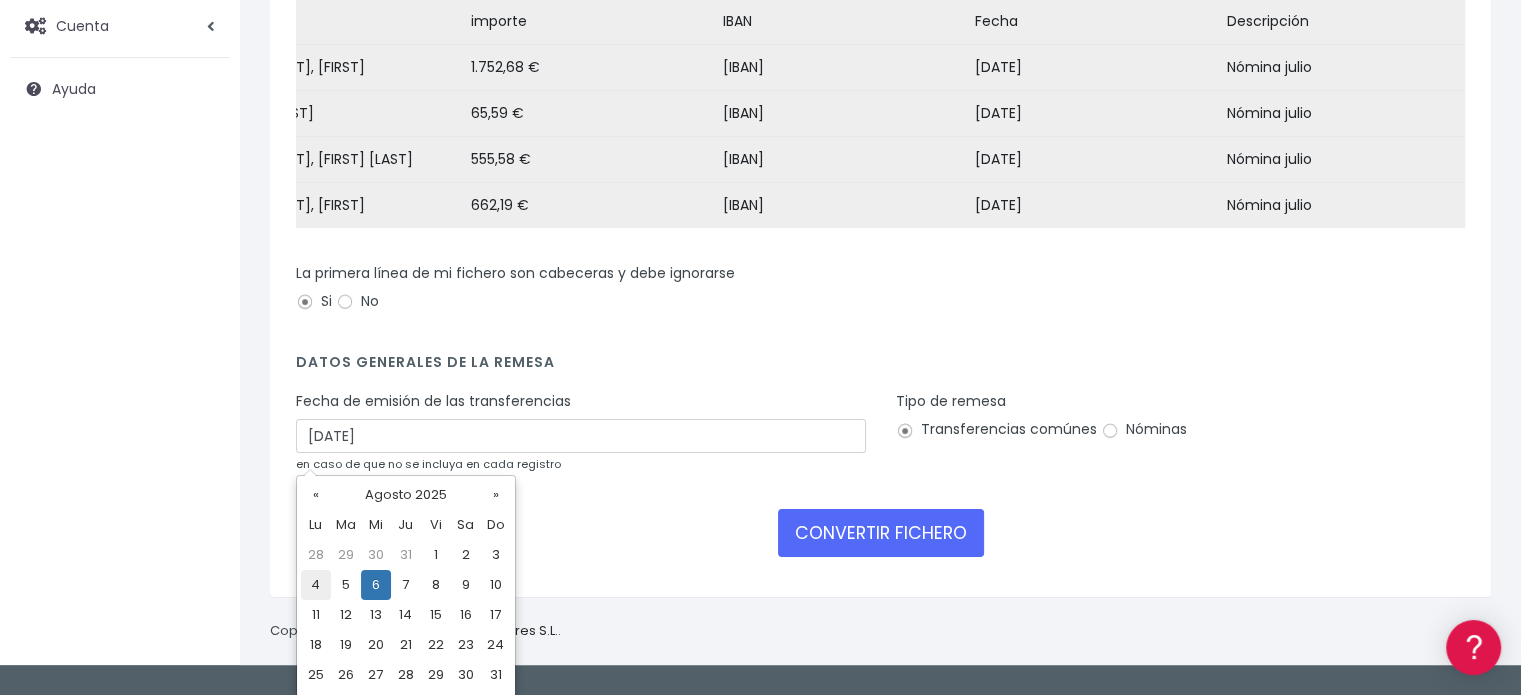 click on "4" at bounding box center (316, 585) 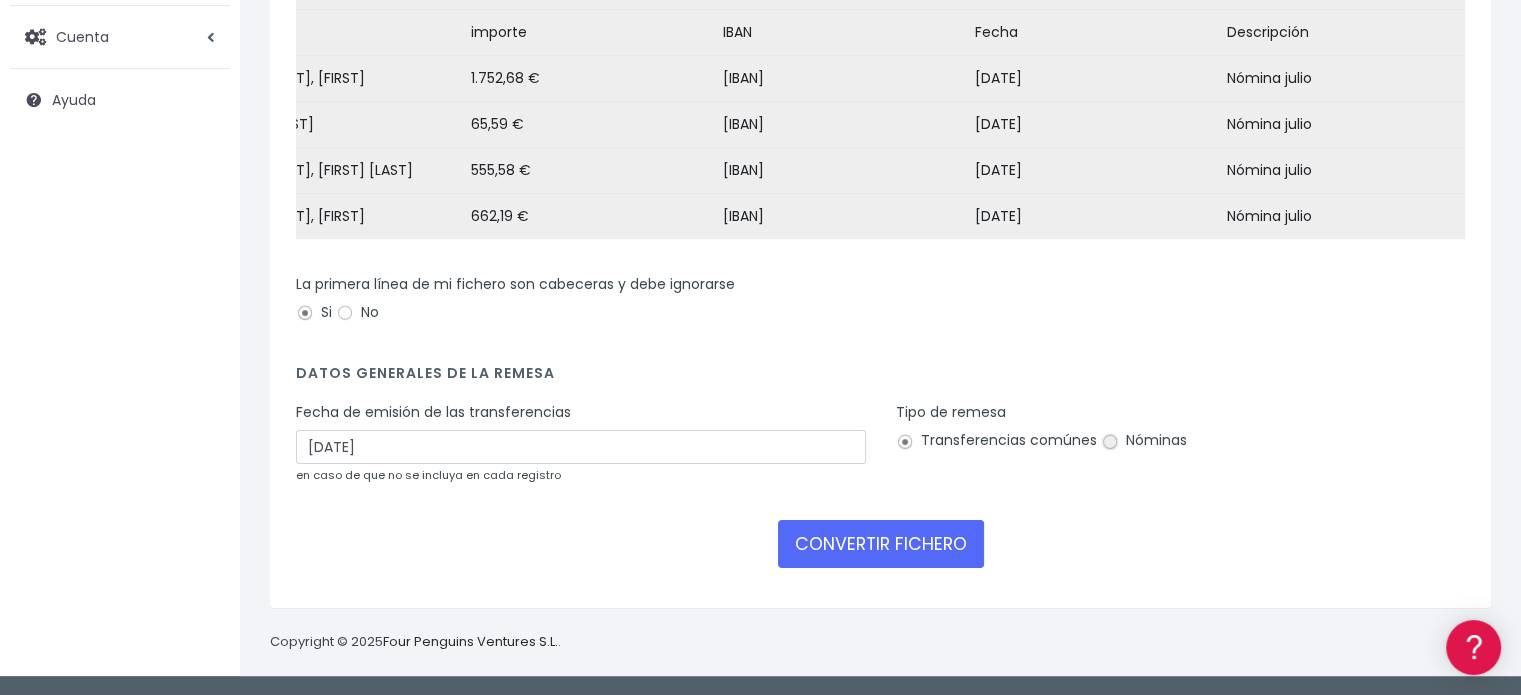 click on "Nóminas" at bounding box center (1110, 442) 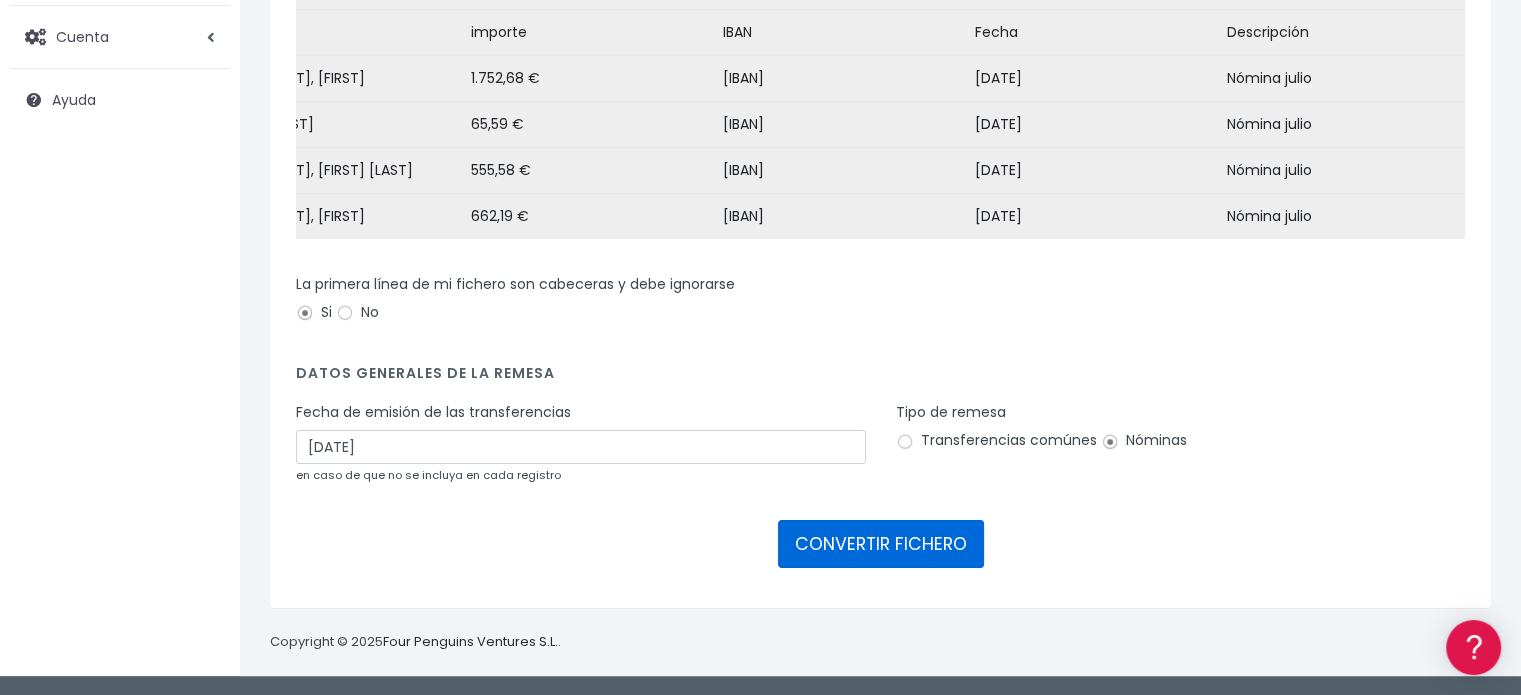 click on "CONVERTIR FICHERO" at bounding box center (881, 544) 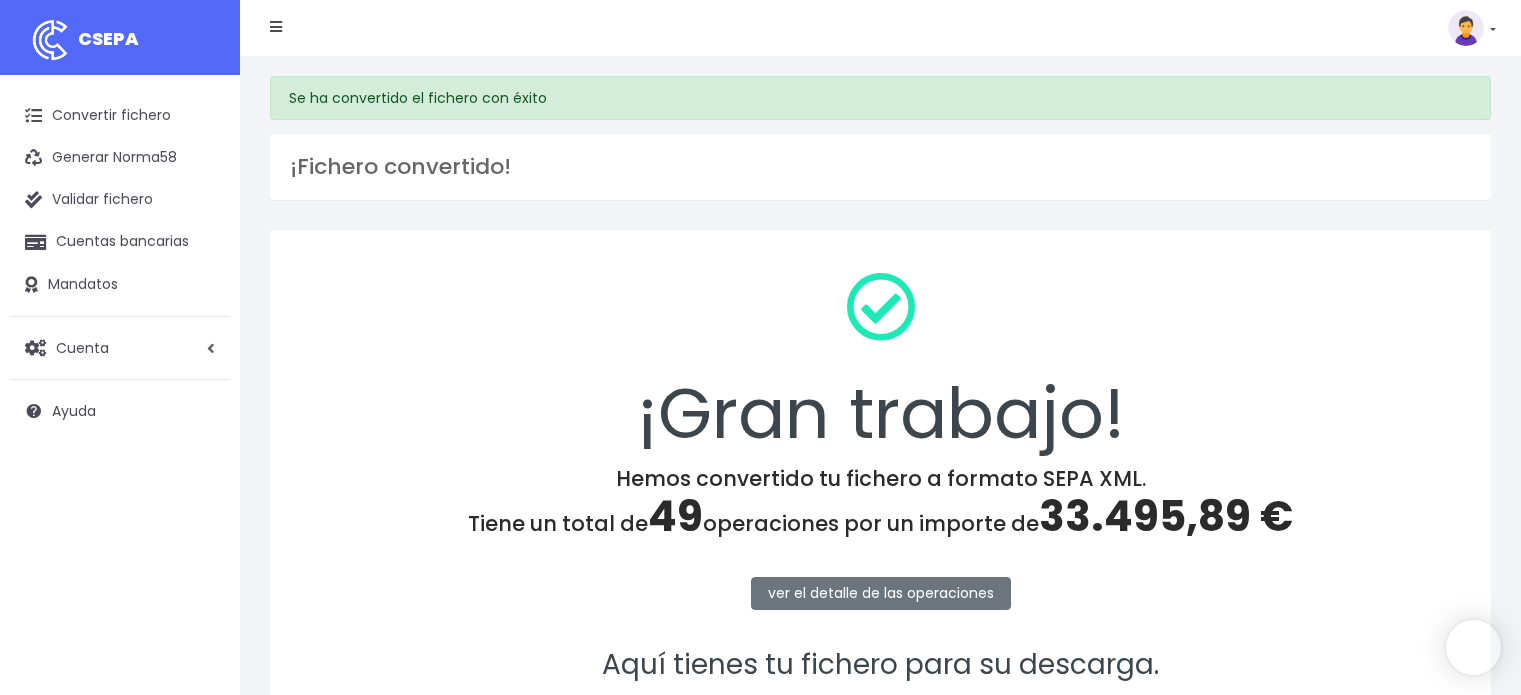 scroll, scrollTop: 0, scrollLeft: 0, axis: both 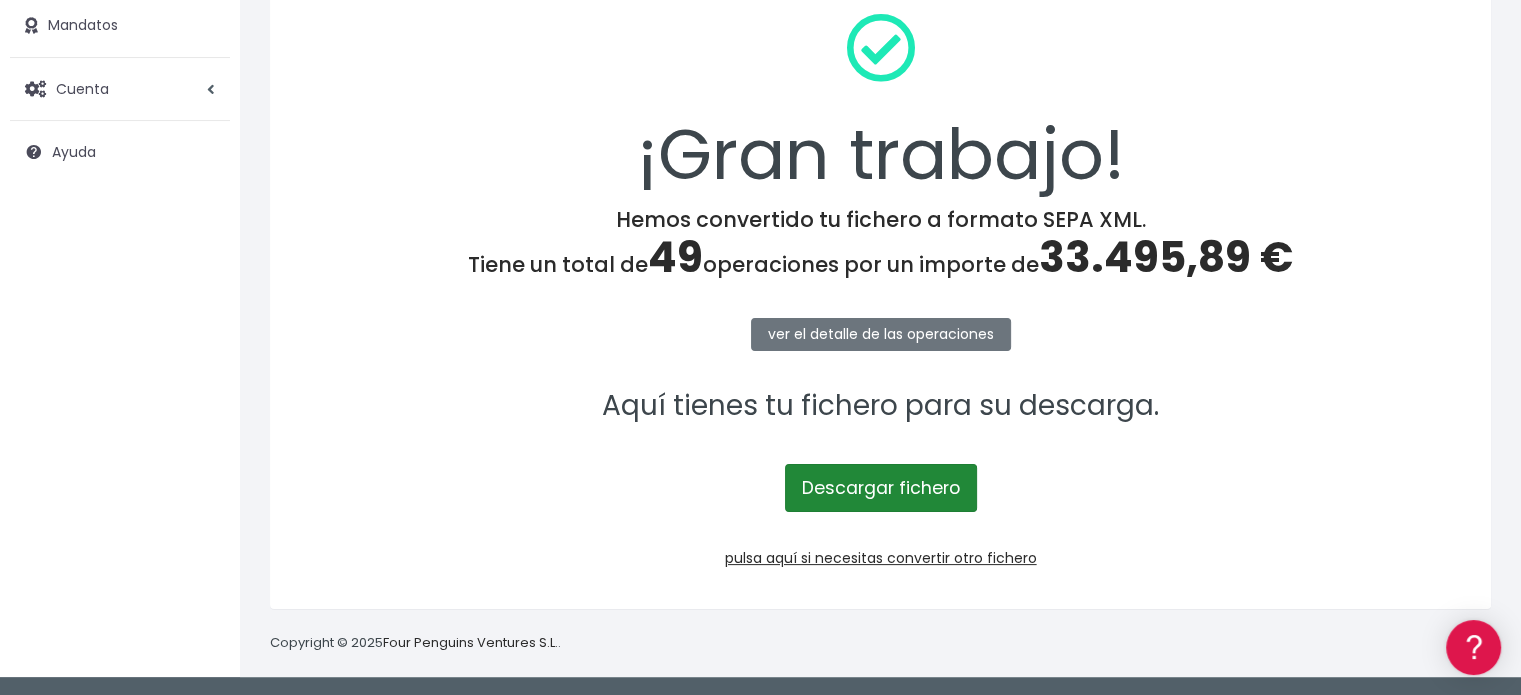 click on "Descargar fichero" at bounding box center [881, 488] 